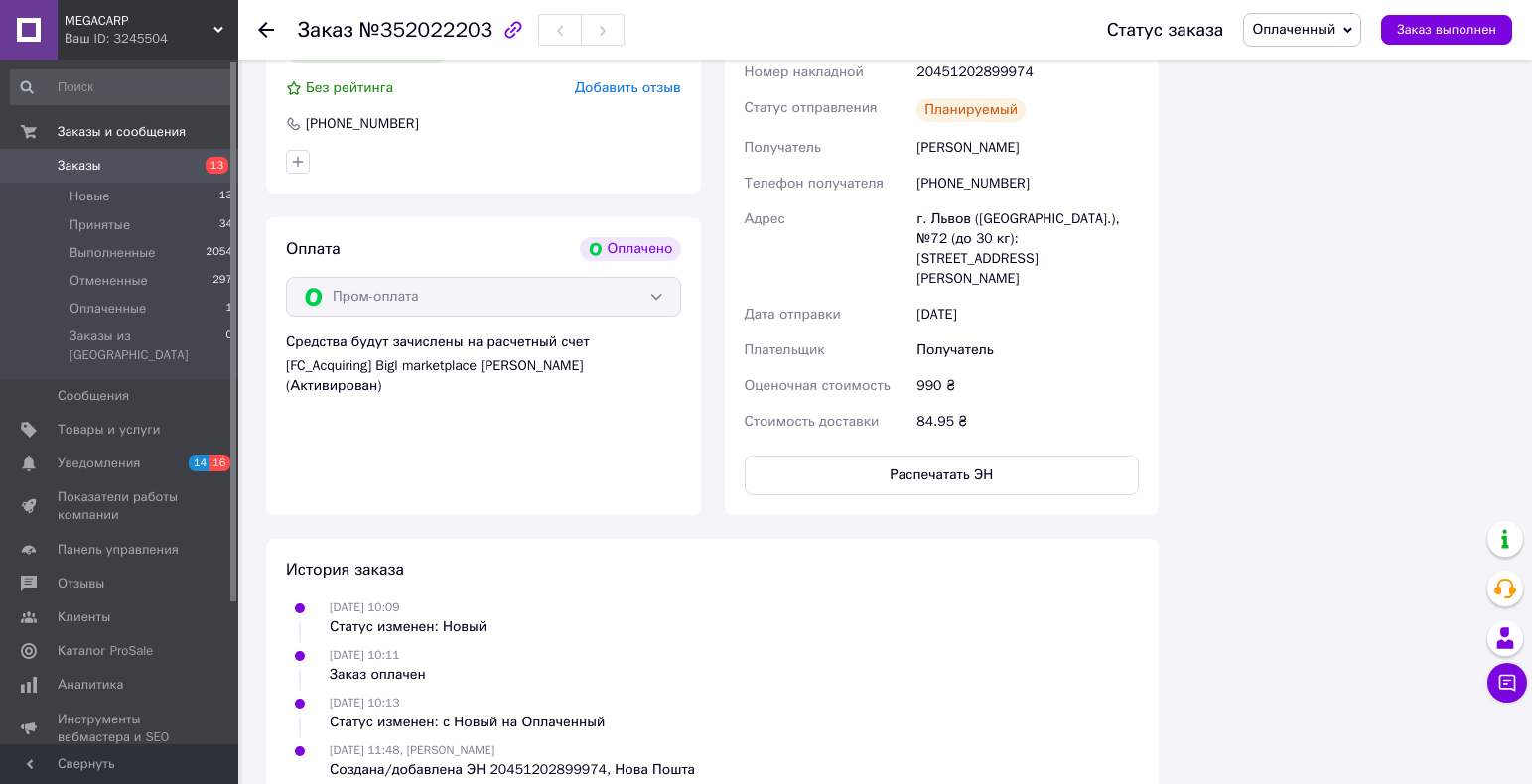 scroll, scrollTop: 2144, scrollLeft: 0, axis: vertical 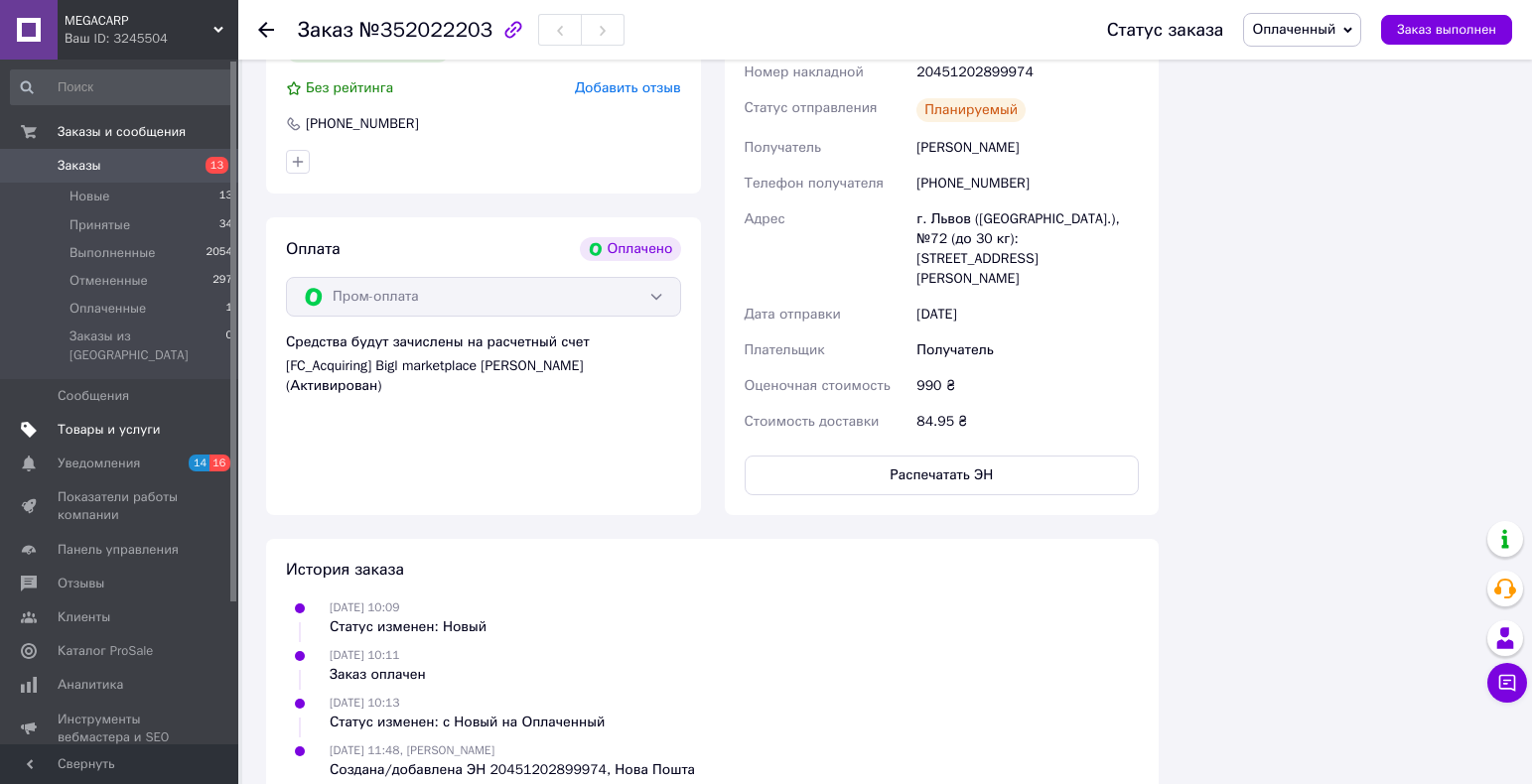 click on "Товары и услуги" at bounding box center (109, 430) 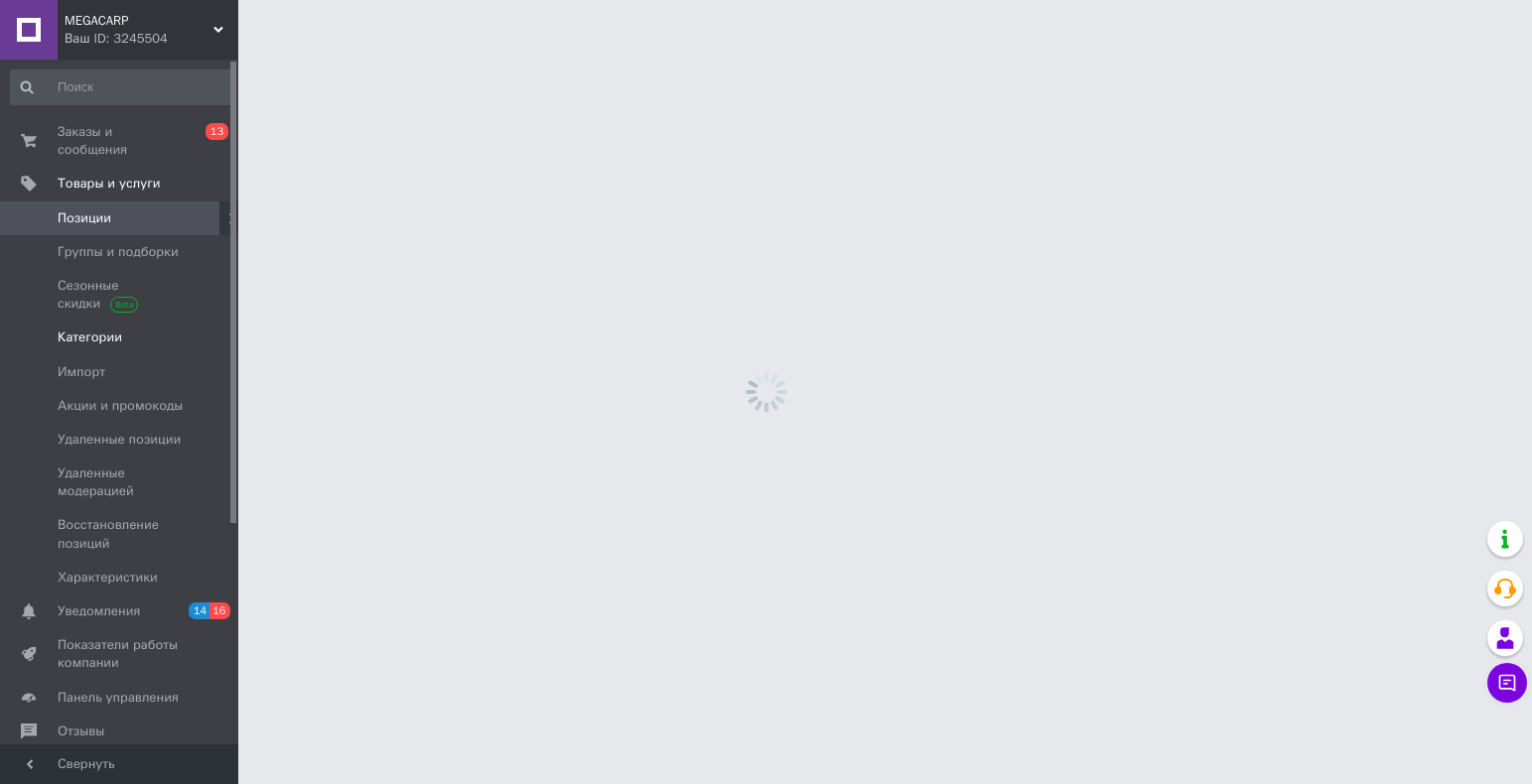 scroll, scrollTop: 0, scrollLeft: 0, axis: both 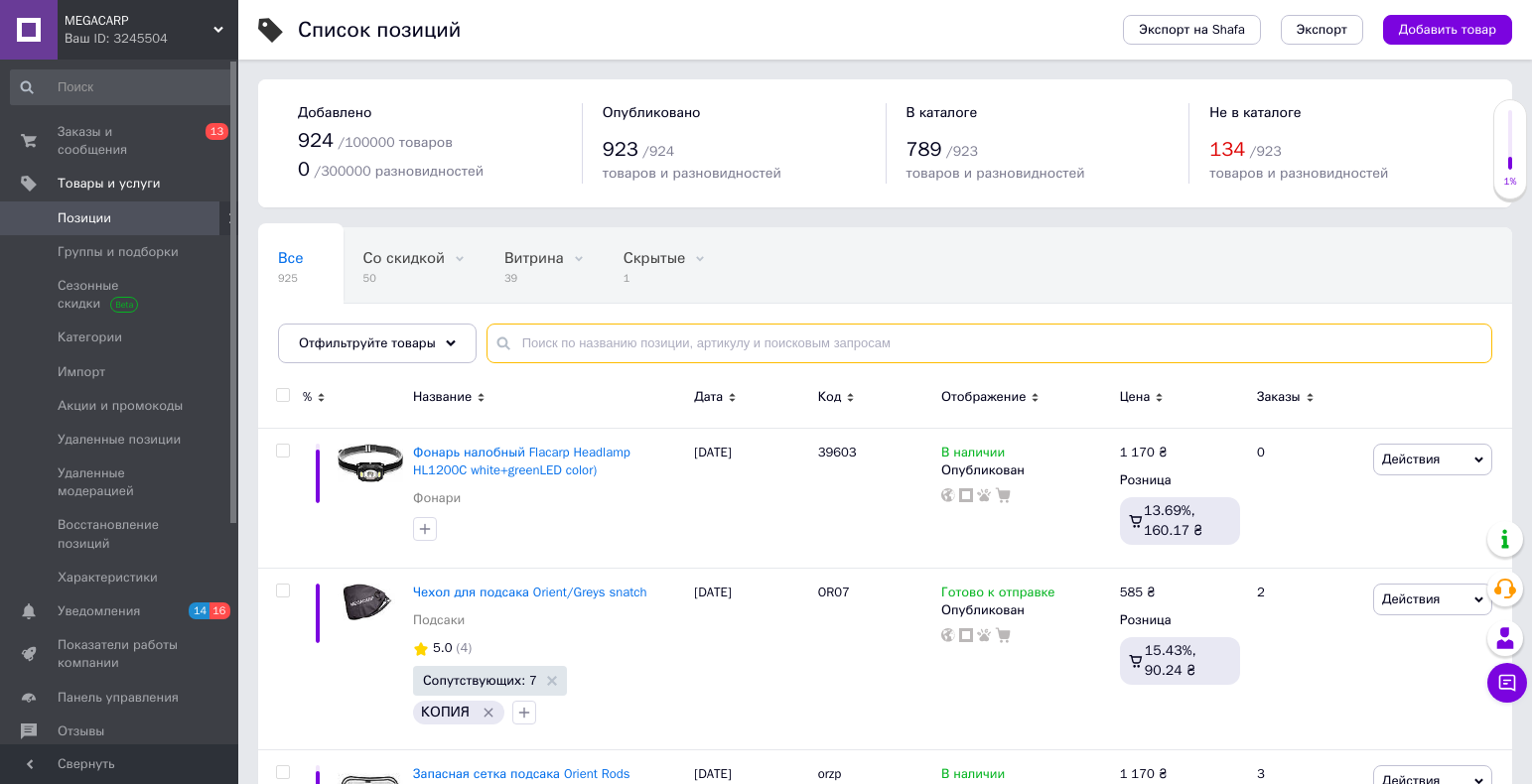 click at bounding box center (989, 343) 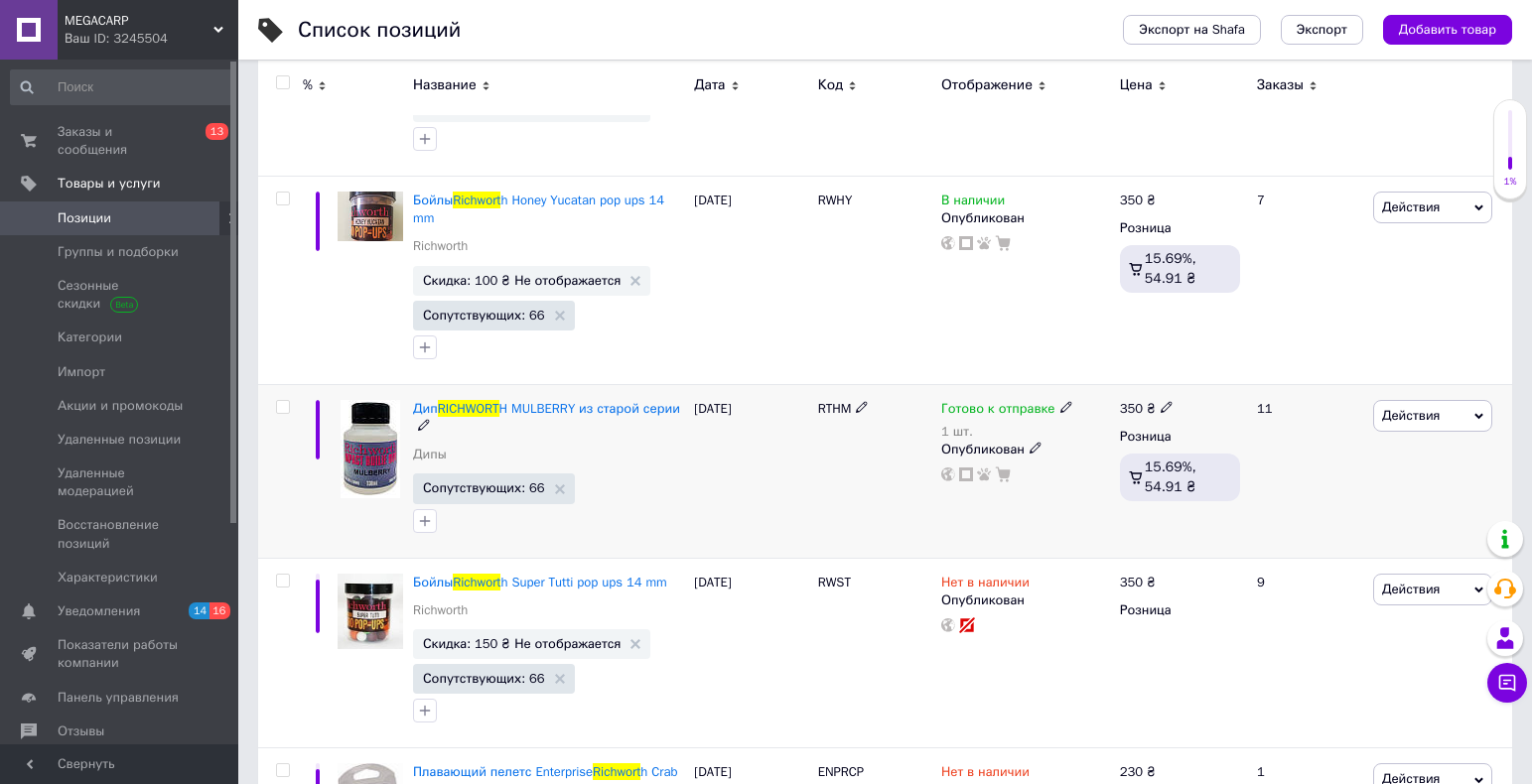 scroll, scrollTop: 496, scrollLeft: 0, axis: vertical 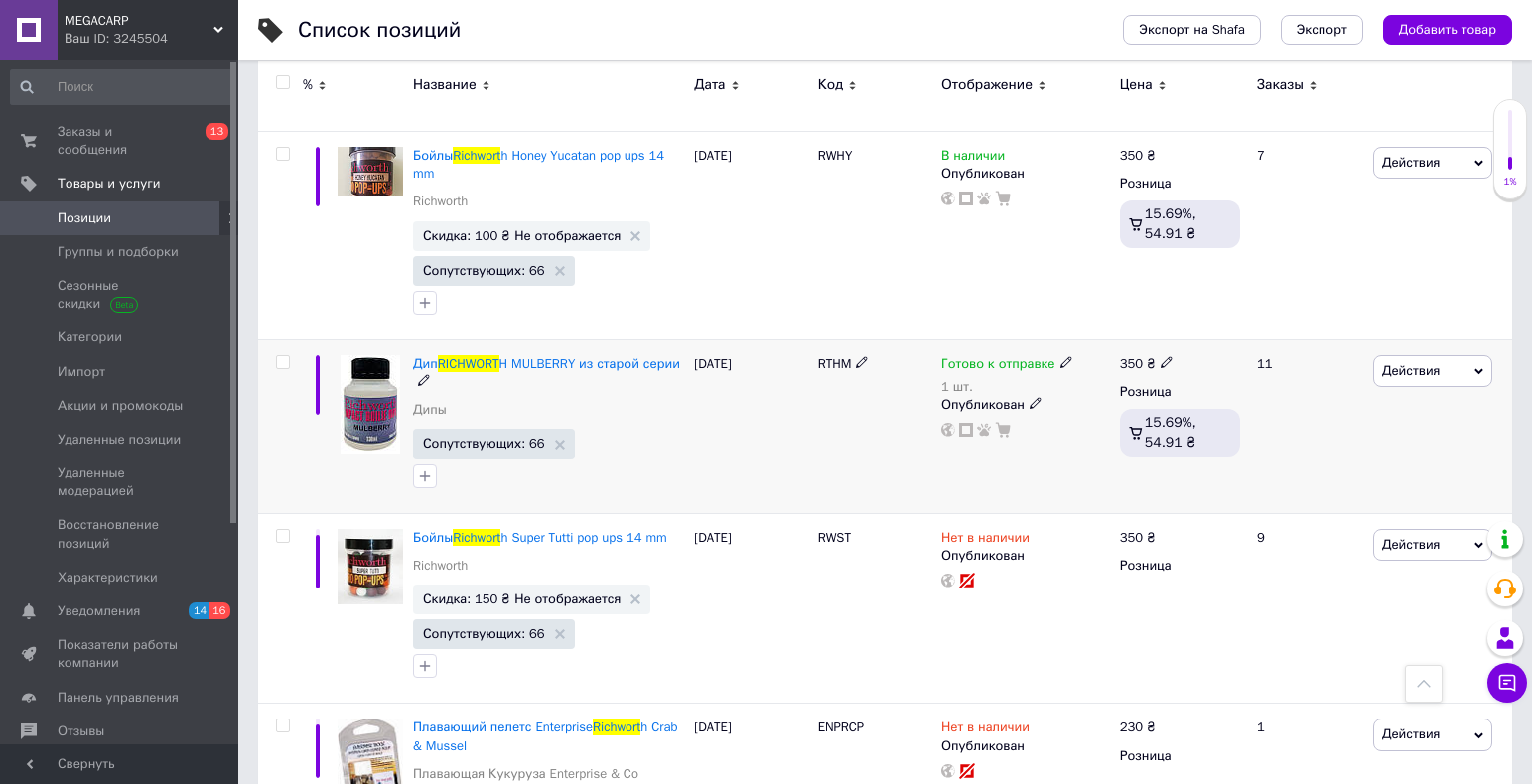 type on "Richwort" 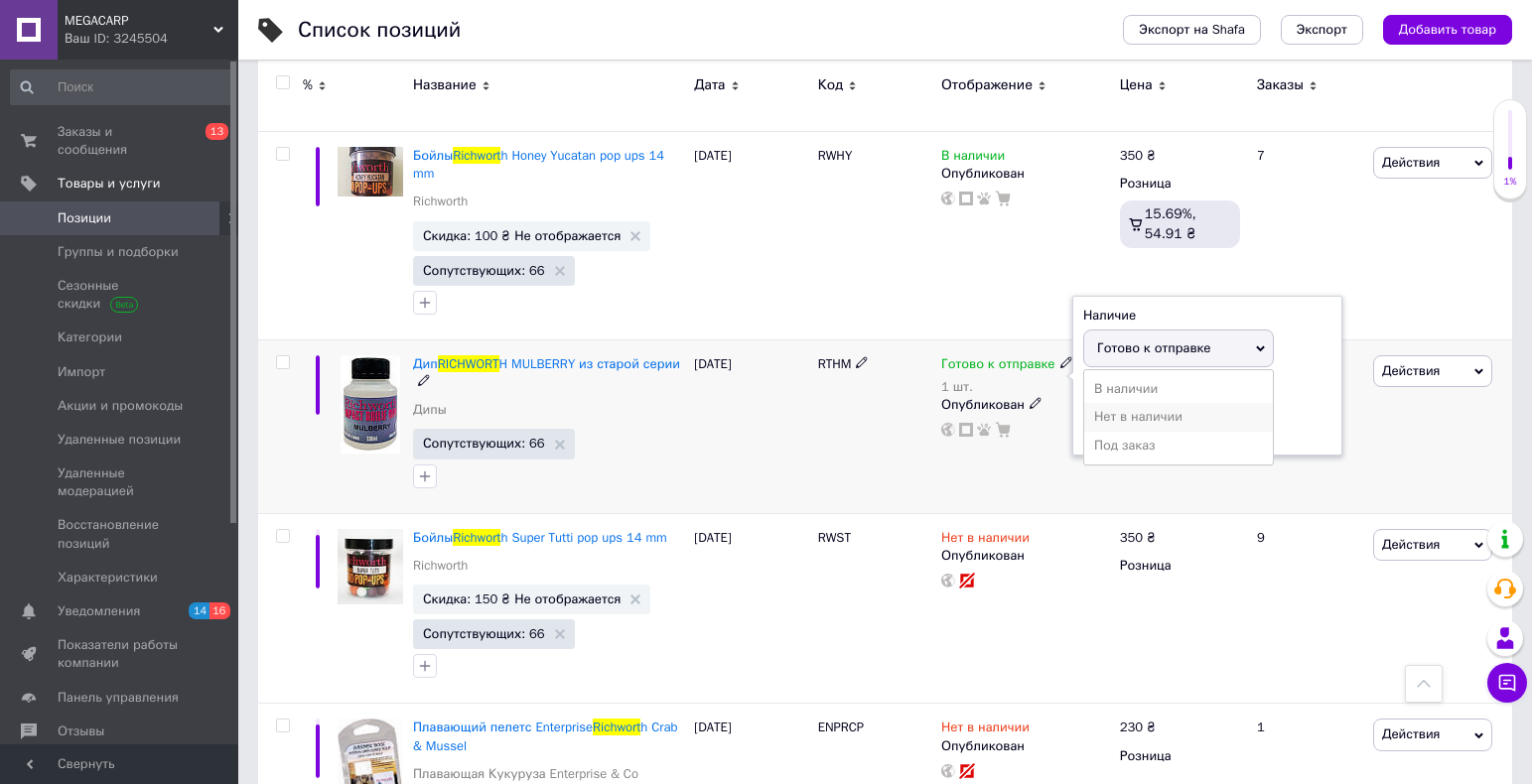 click on "Нет в наличии" at bounding box center [1179, 417] 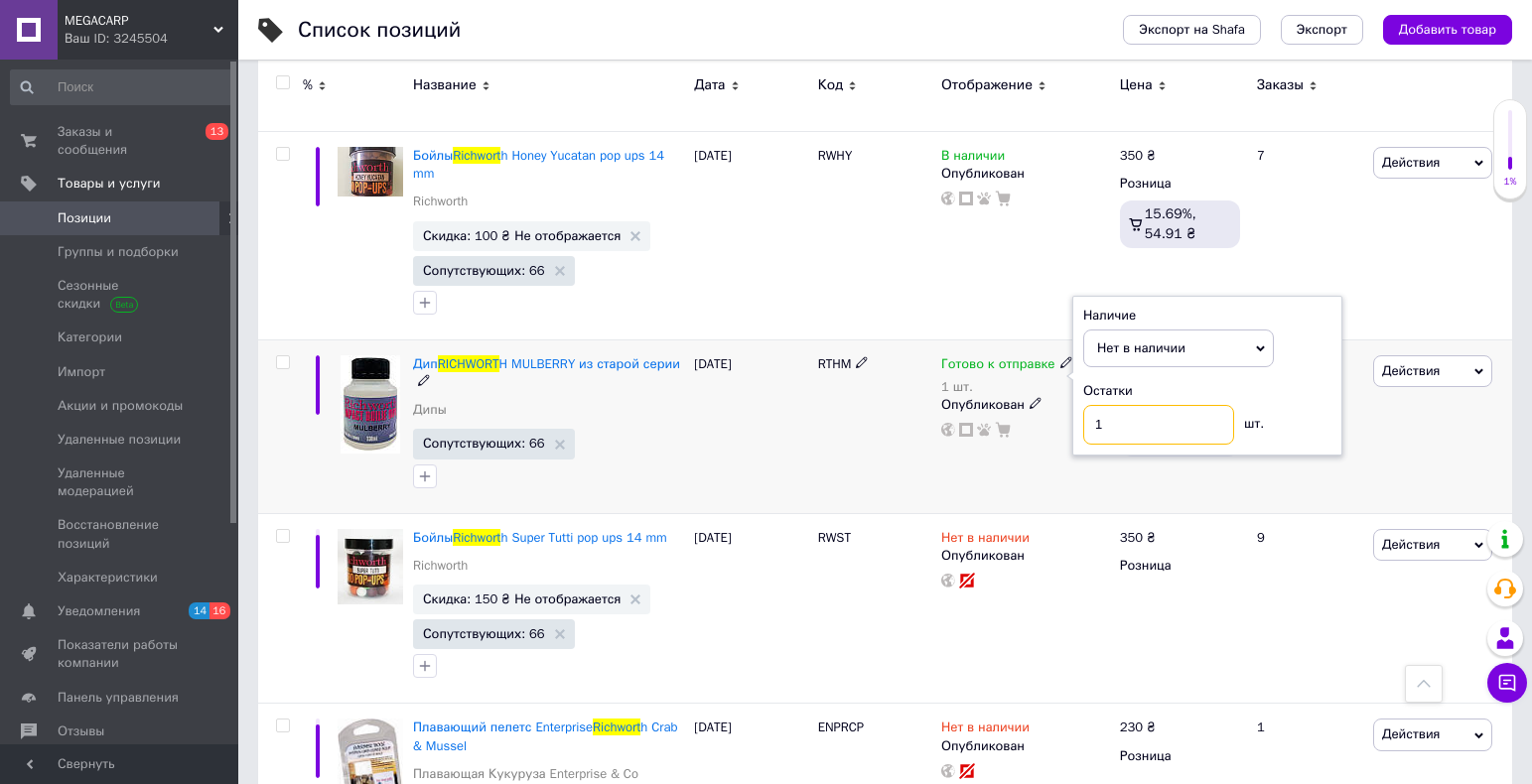 drag, startPoint x: 1127, startPoint y: 423, endPoint x: 1037, endPoint y: 432, distance: 90.44888 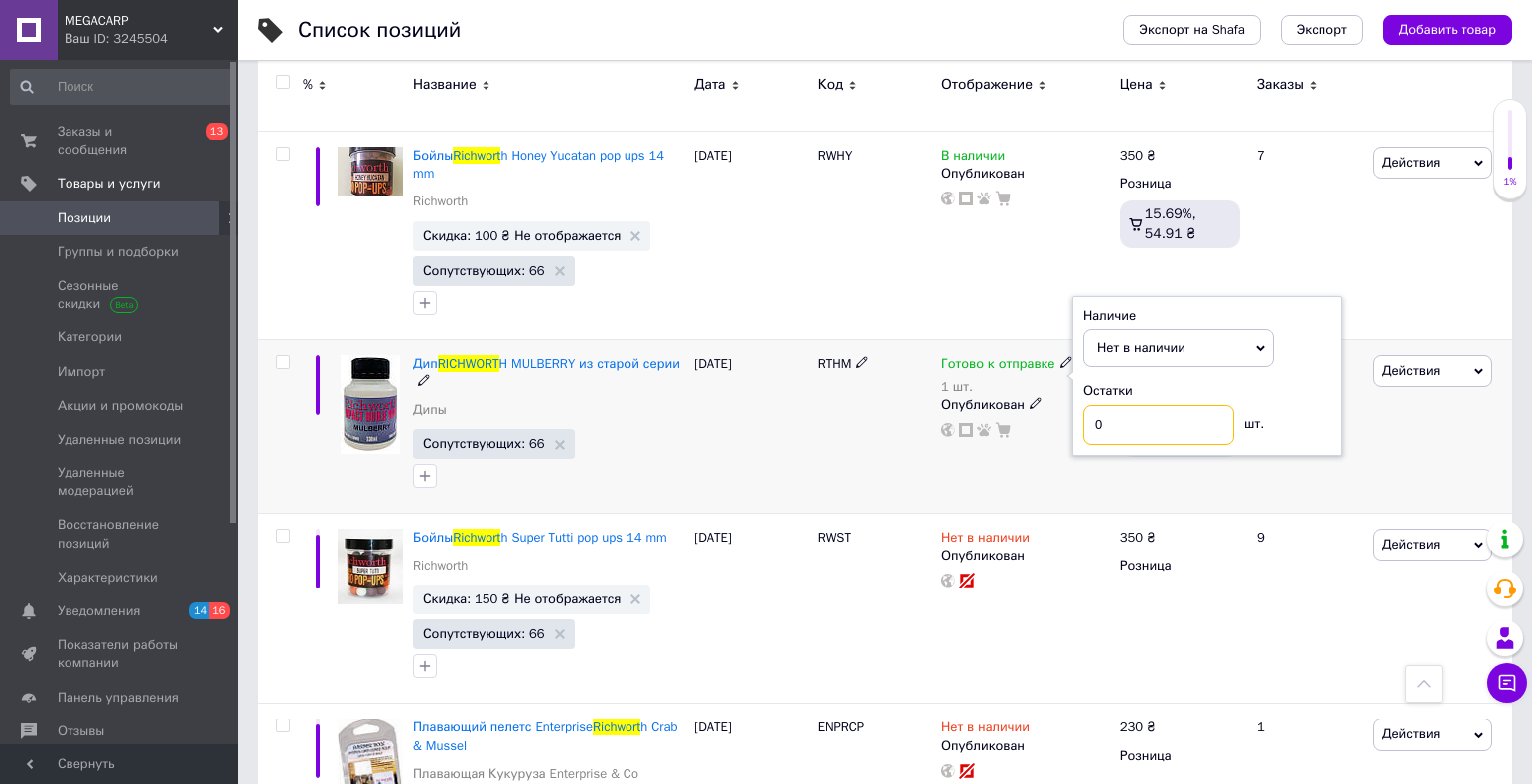 type on "0" 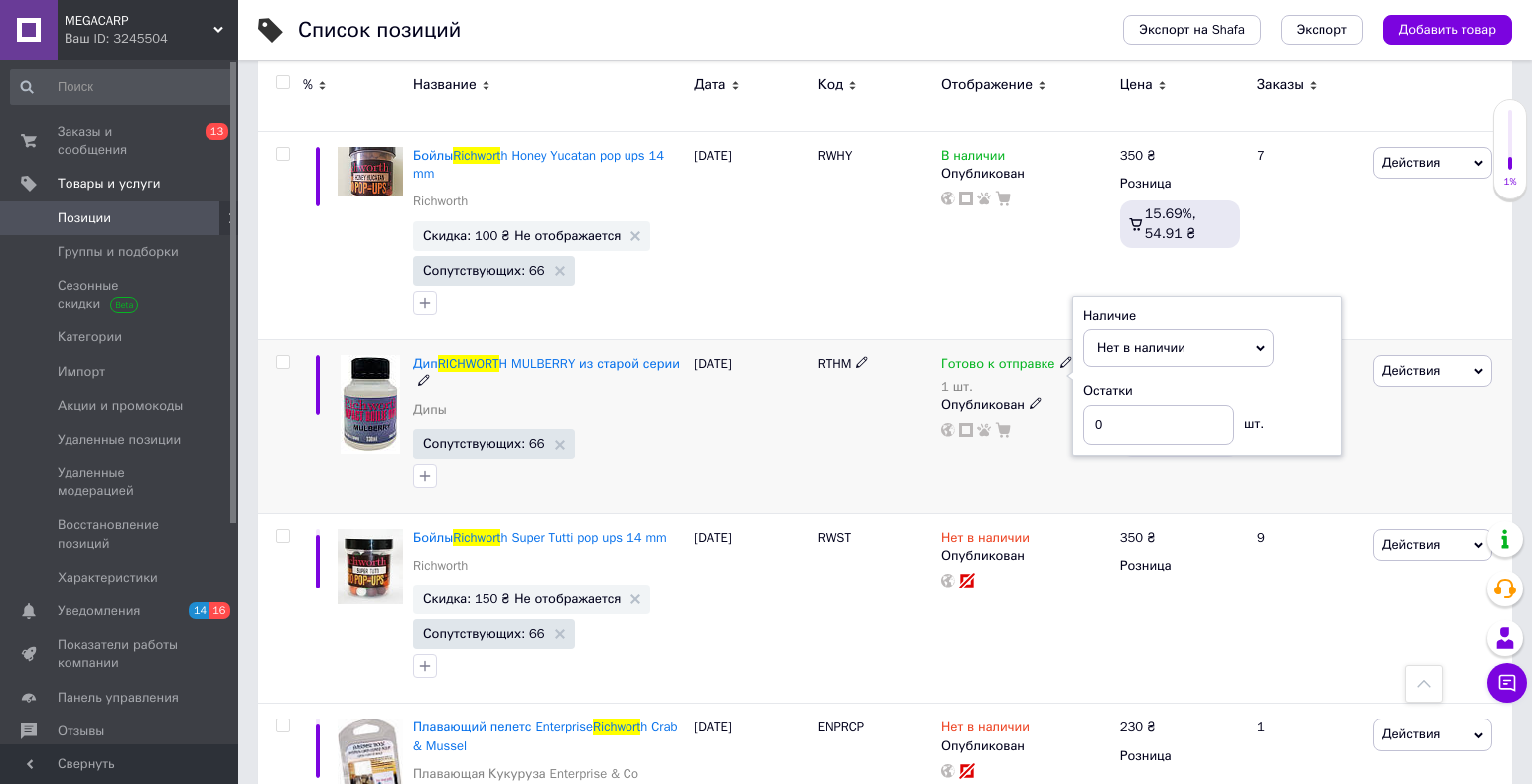 click on "Готово к отправке 1 шт. Наличие Нет в наличии В наличии Под заказ Готово к отправке Остатки 0 шт. Опубликован" at bounding box center (1026, 426) 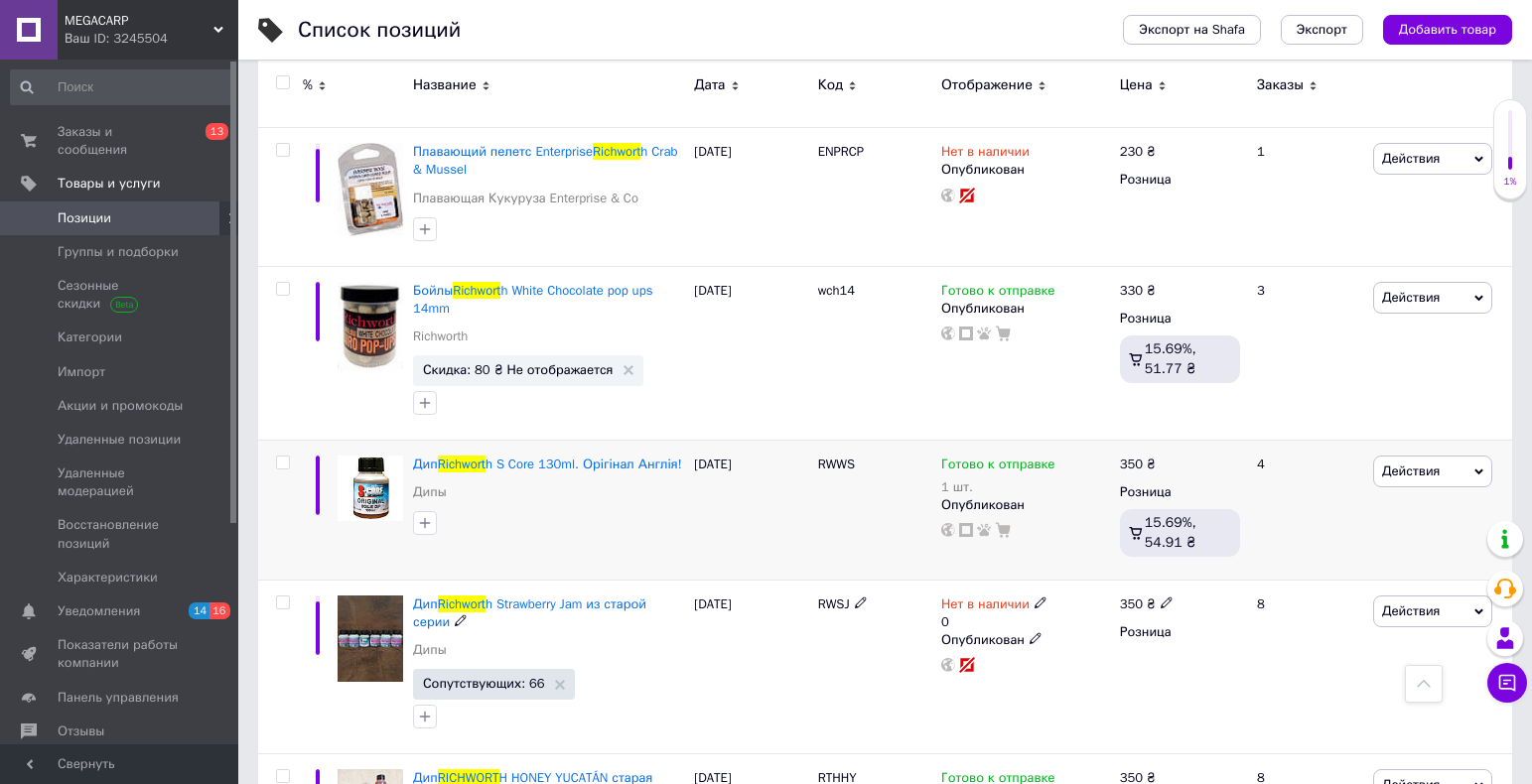 scroll, scrollTop: 1092, scrollLeft: 0, axis: vertical 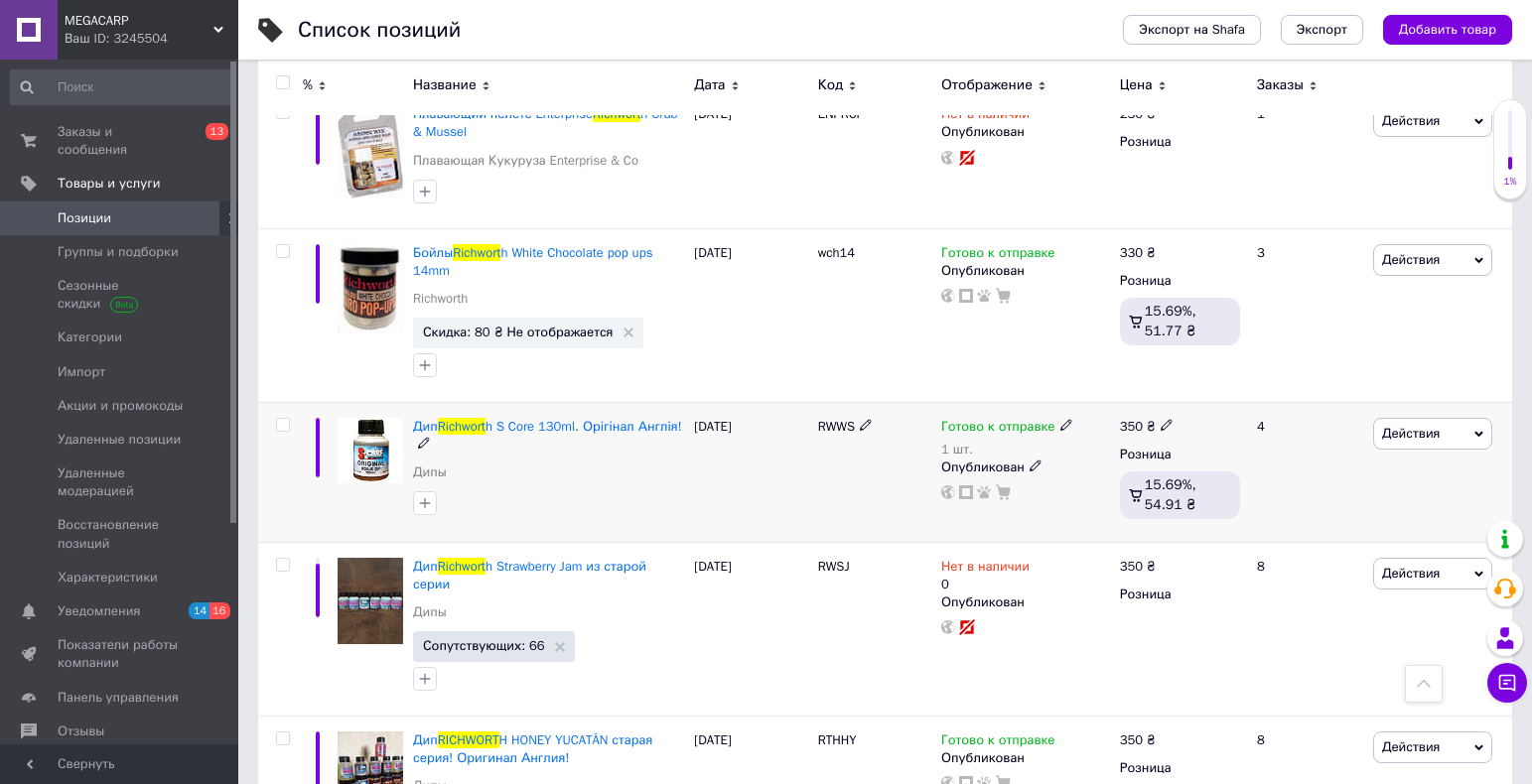 click 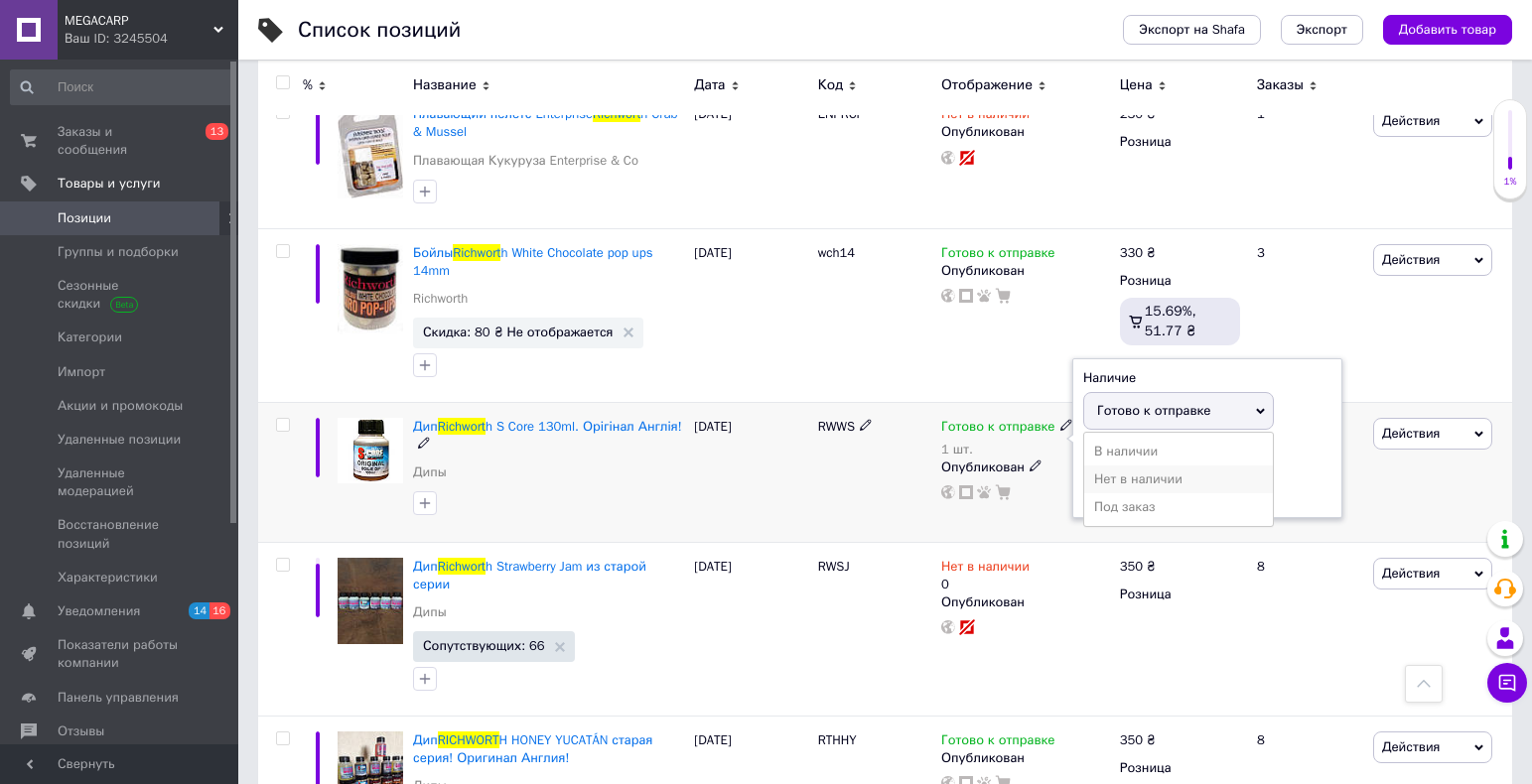 click on "Нет в наличии" at bounding box center [1179, 479] 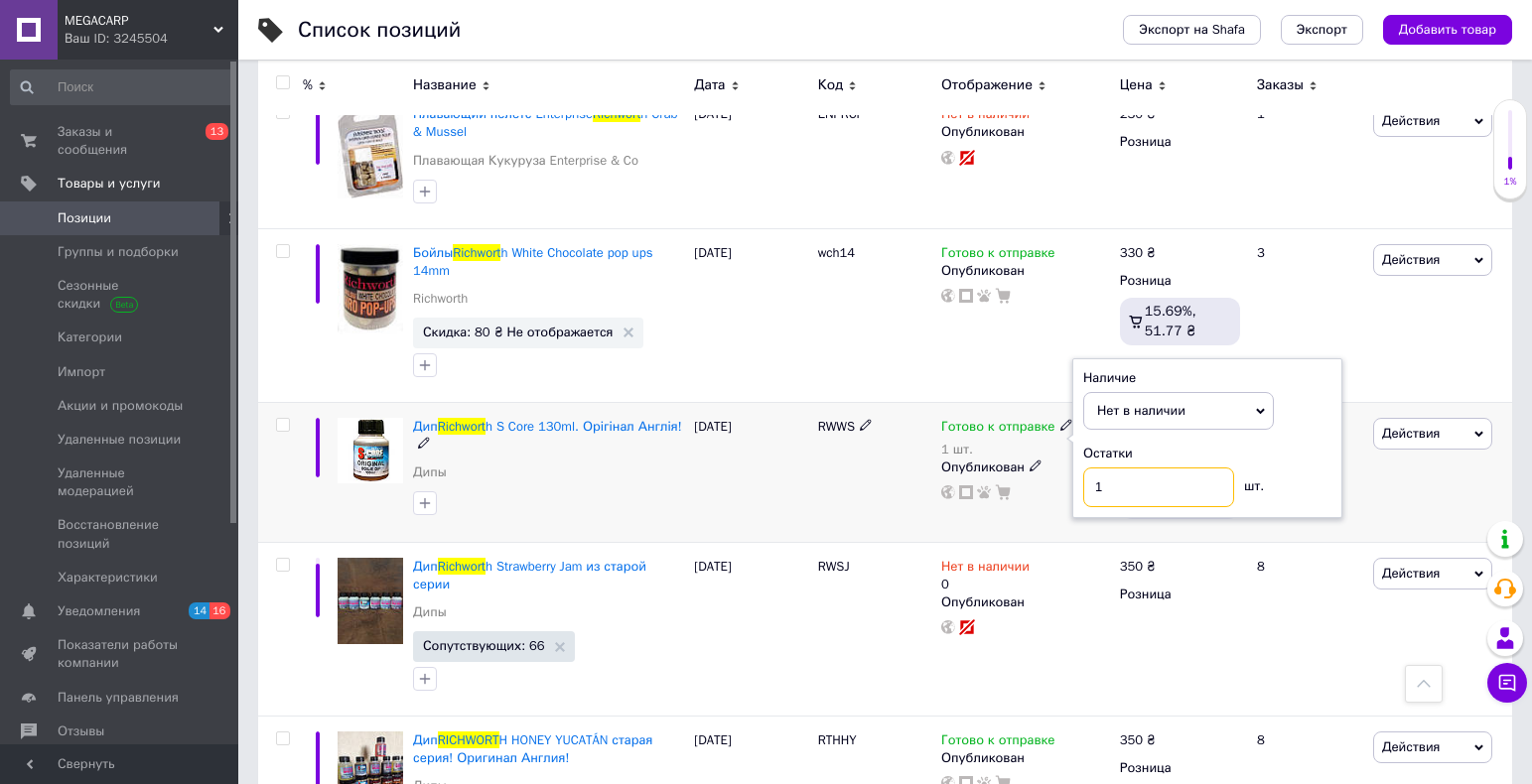 drag, startPoint x: 1124, startPoint y: 484, endPoint x: 1005, endPoint y: 485, distance: 119.004202 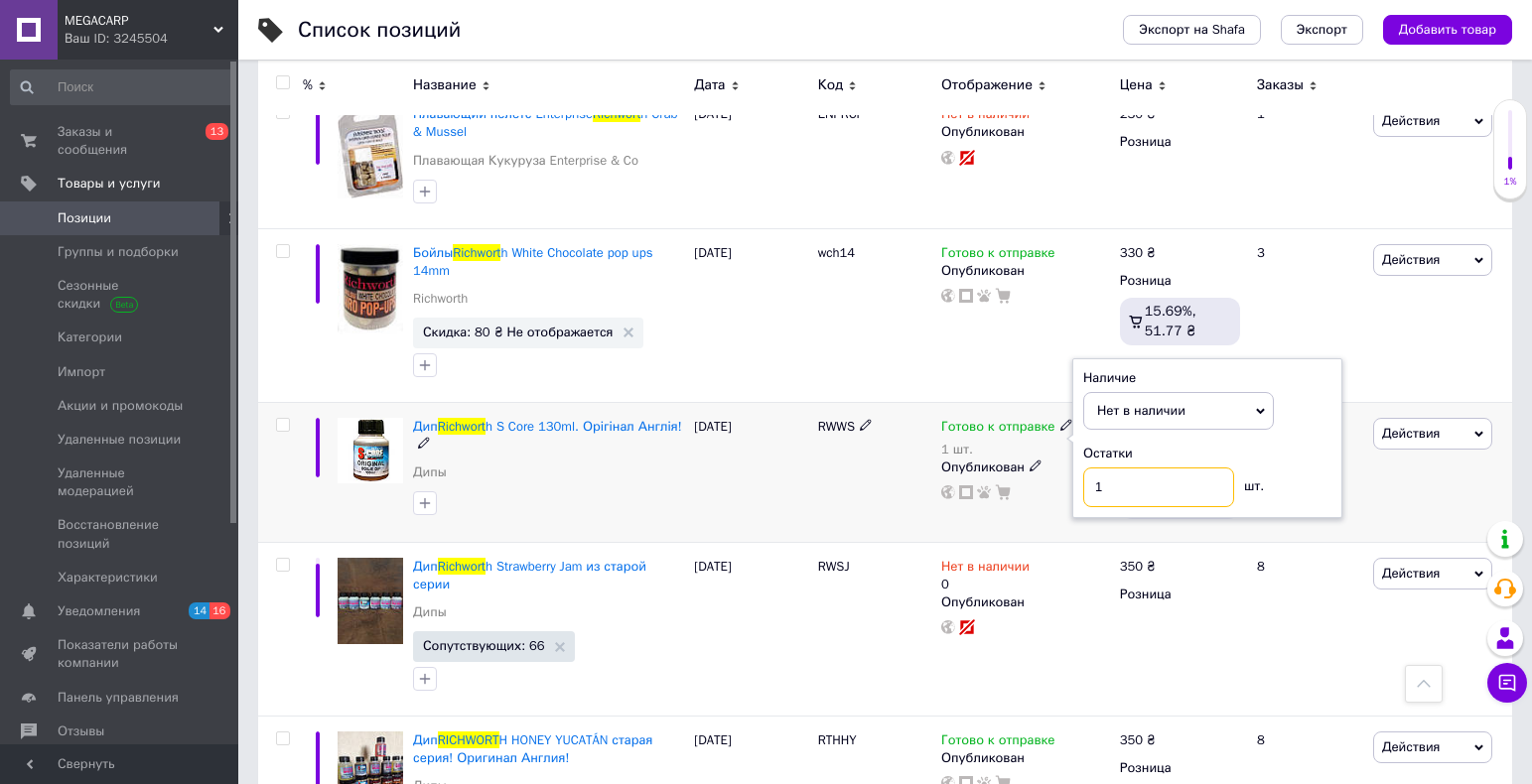 click on "Готово к отправке 1 шт. Наличие Нет в наличии В наличии Под заказ Готово к отправке Остатки 1 шт. Опубликован" at bounding box center [1026, 459] 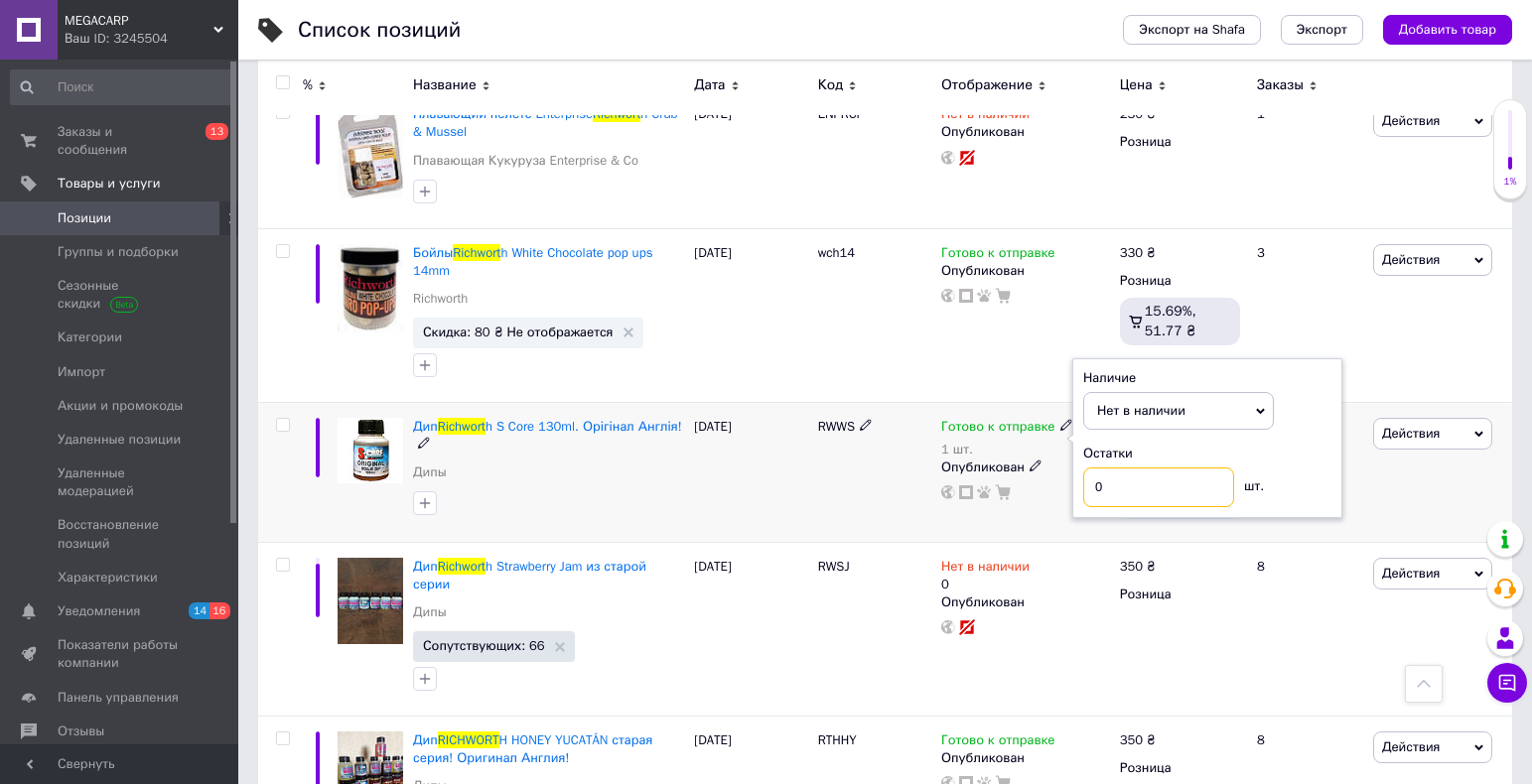 type on "0" 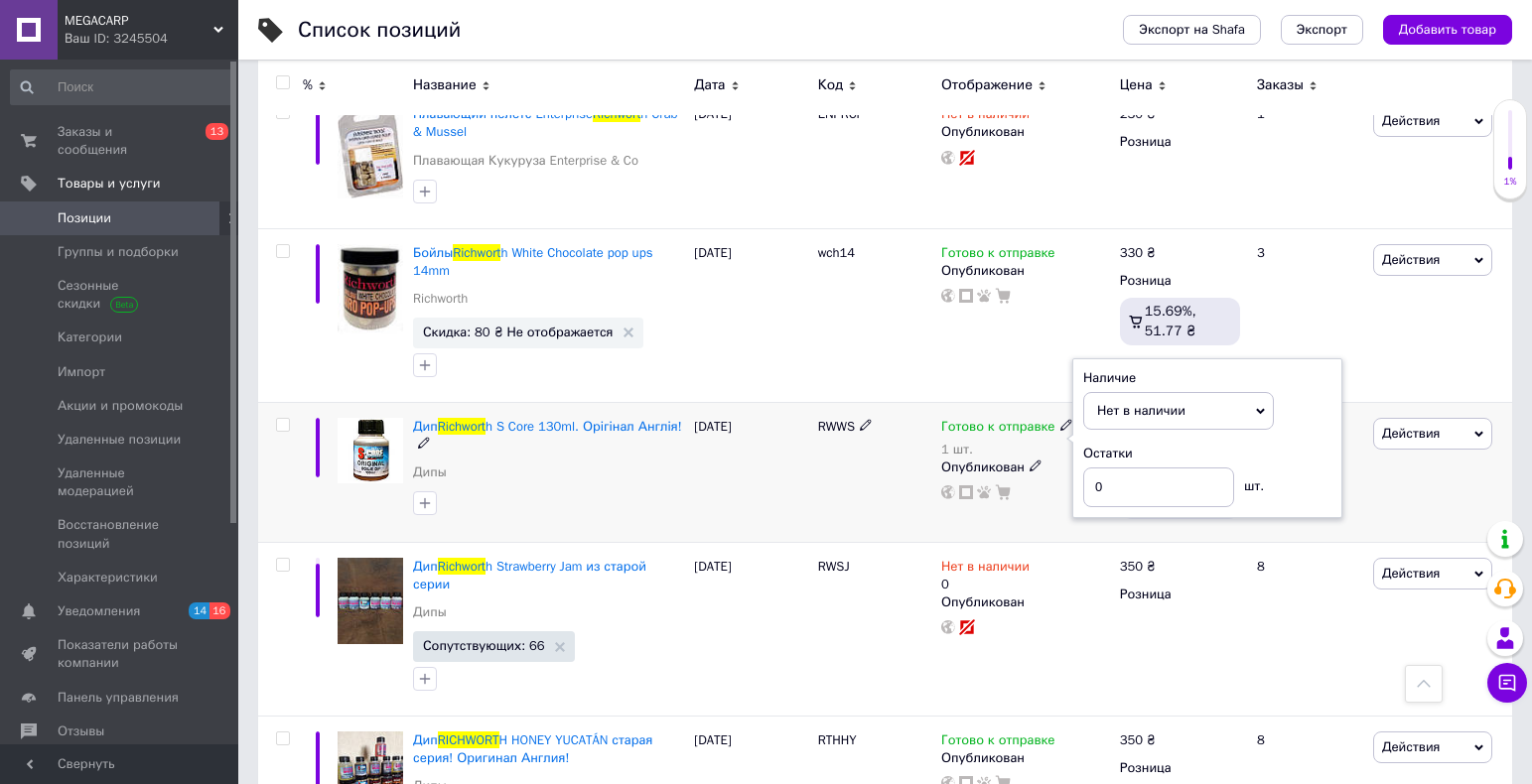 click on "Готово к отправке 1 шт. Наличие Нет в наличии В наличии Под заказ Готово к отправке Остатки 0 шт. Опубликован" at bounding box center (1026, 471) 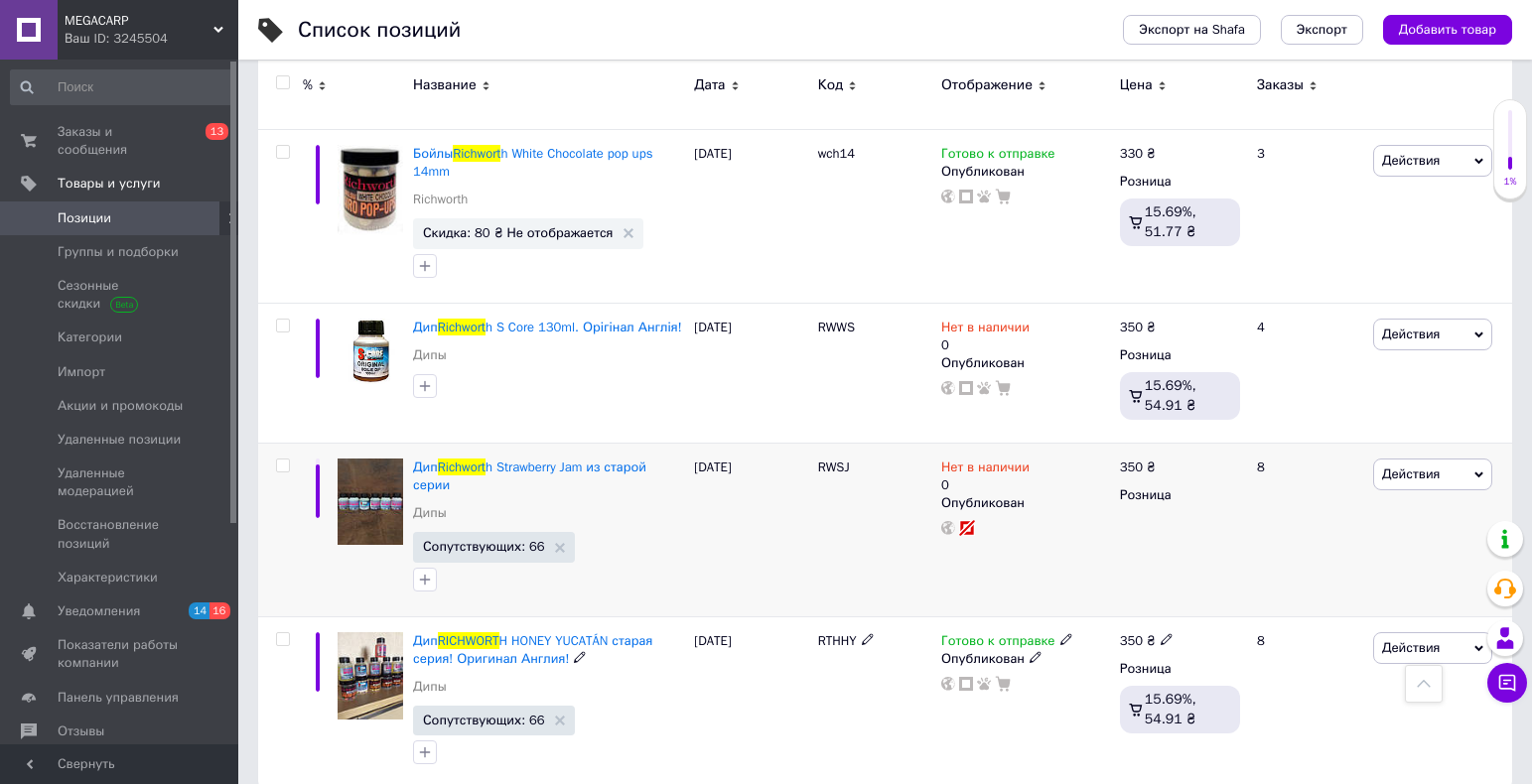 scroll, scrollTop: 1216, scrollLeft: 0, axis: vertical 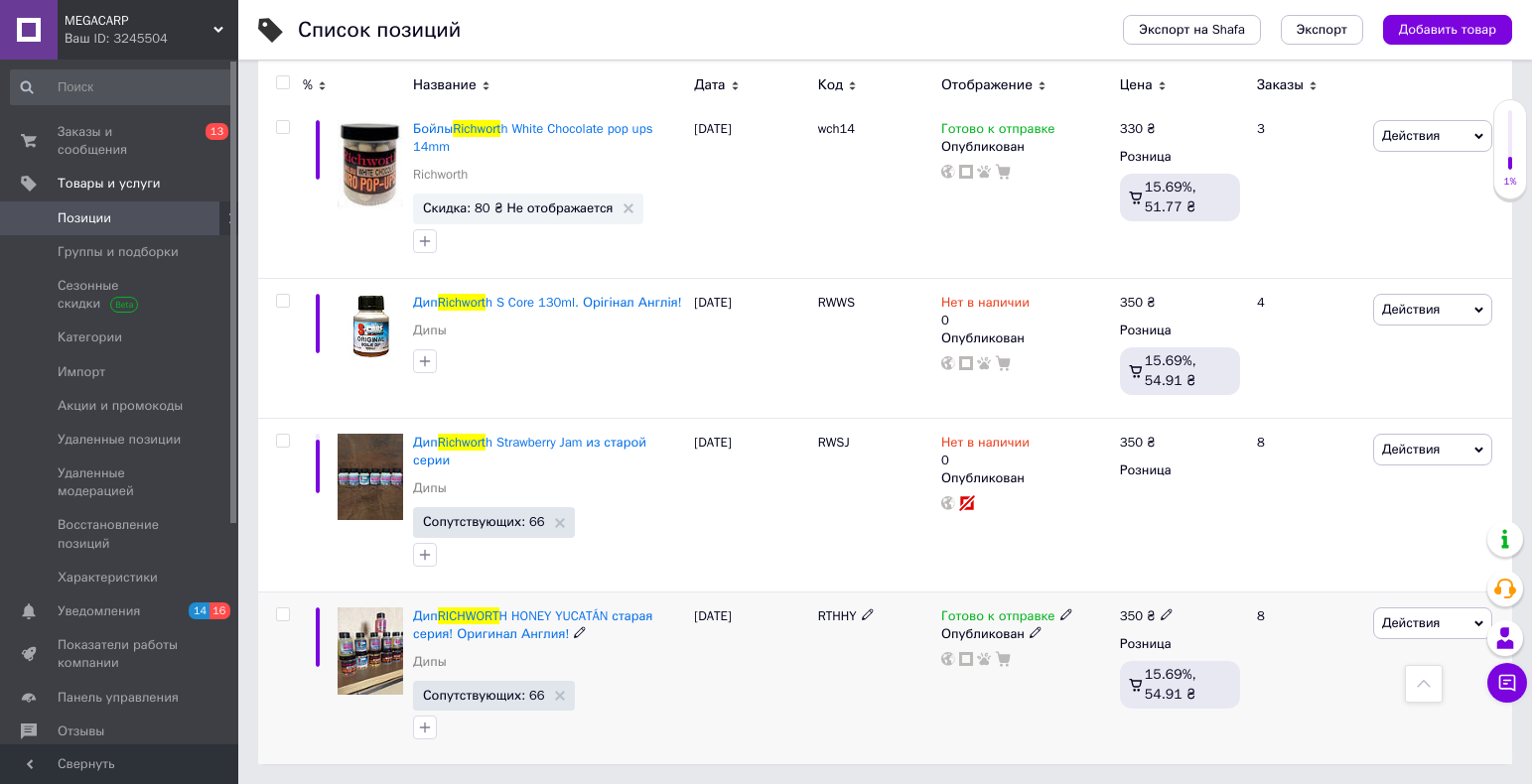click 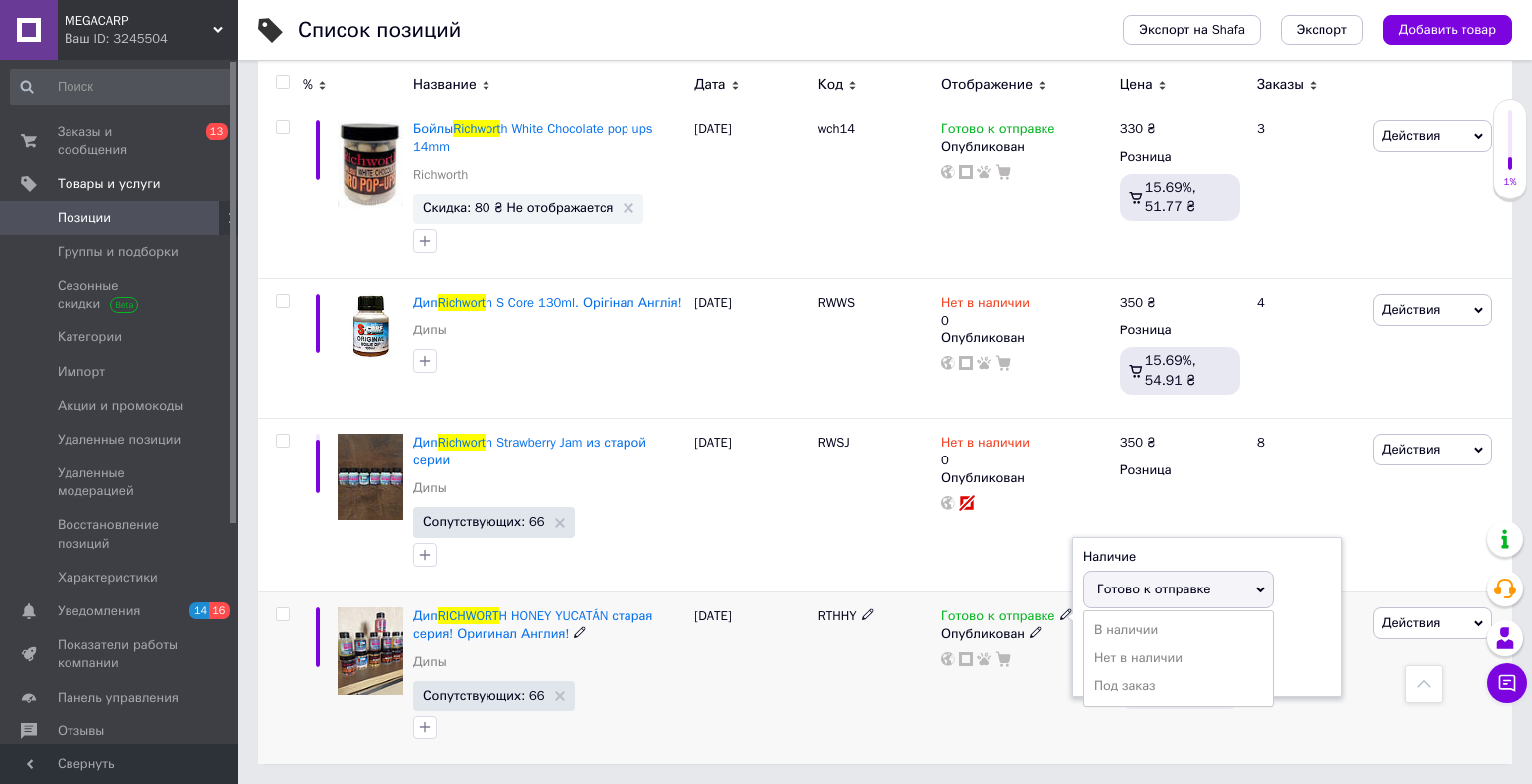 click on "Остатки шт." at bounding box center (1207, 654) 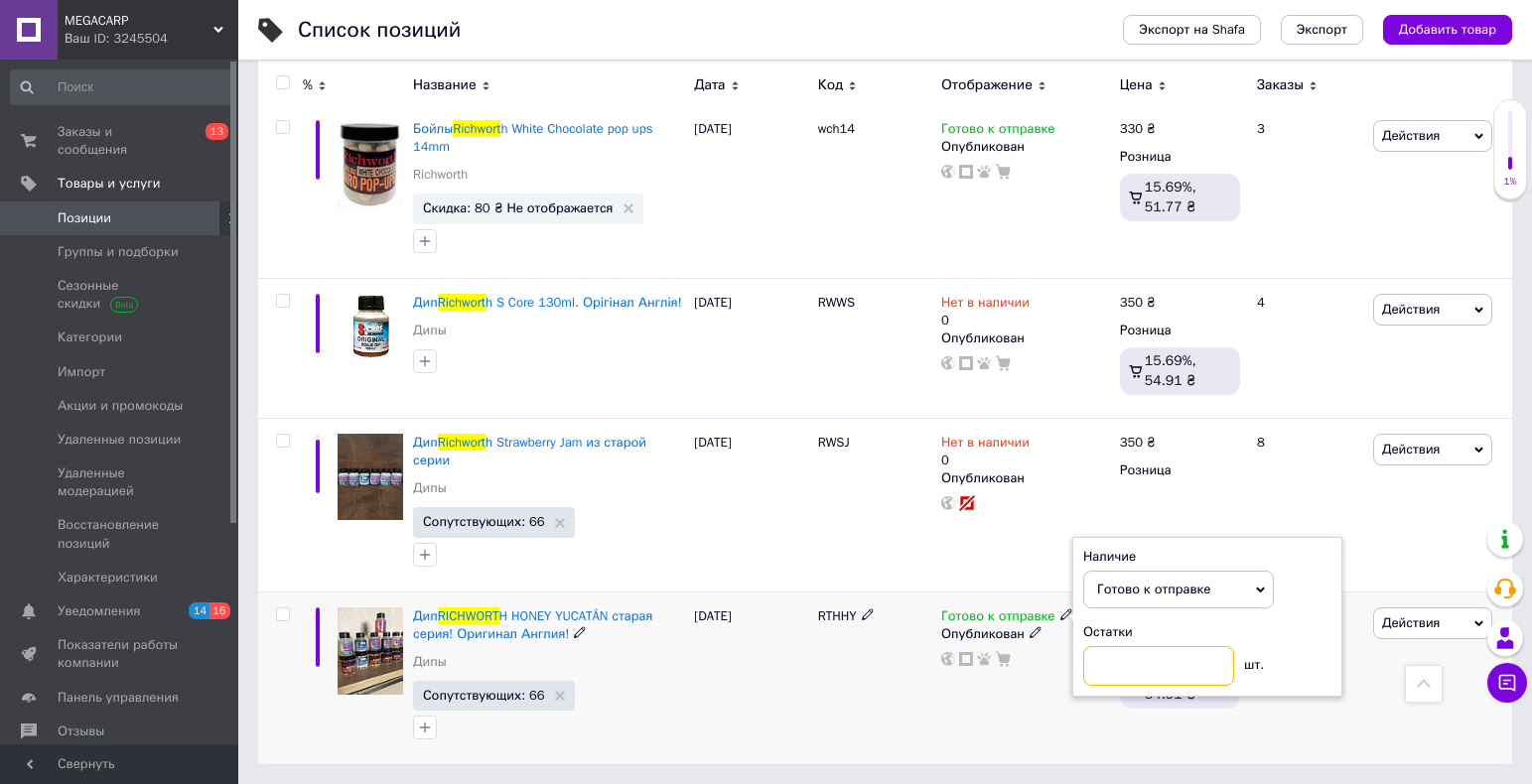 click at bounding box center (1159, 666) 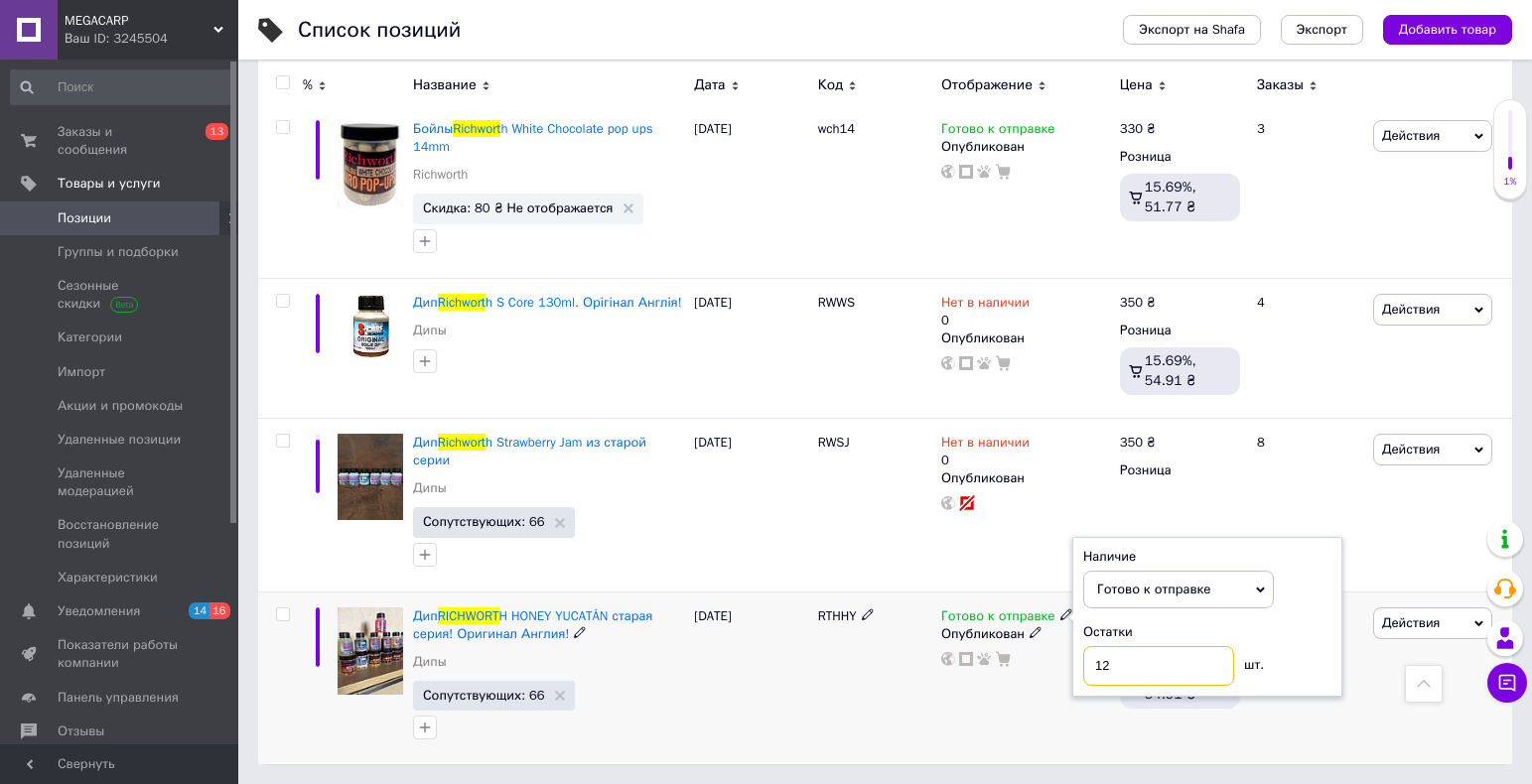 type on "12" 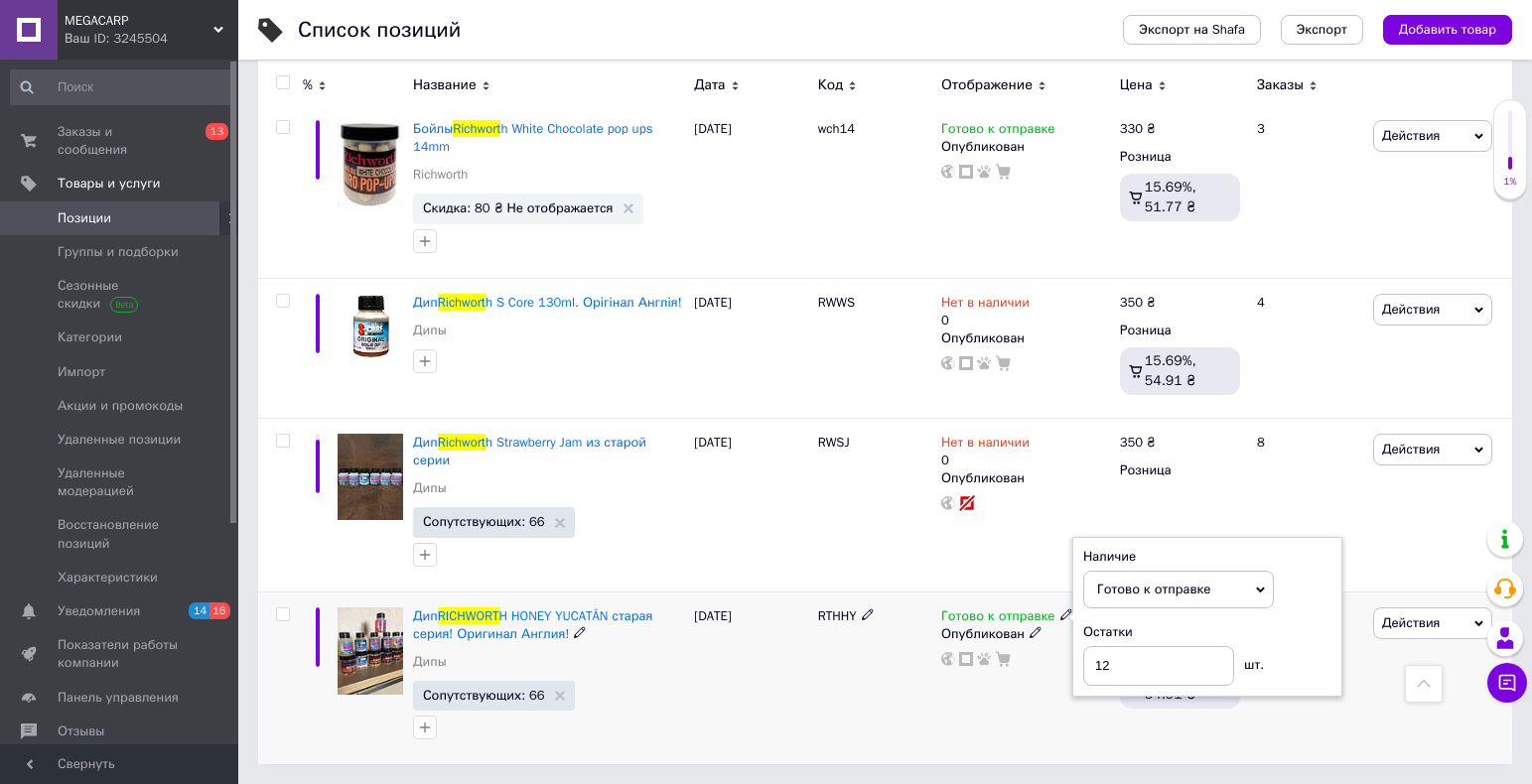 click on "8" at bounding box center [1307, 678] 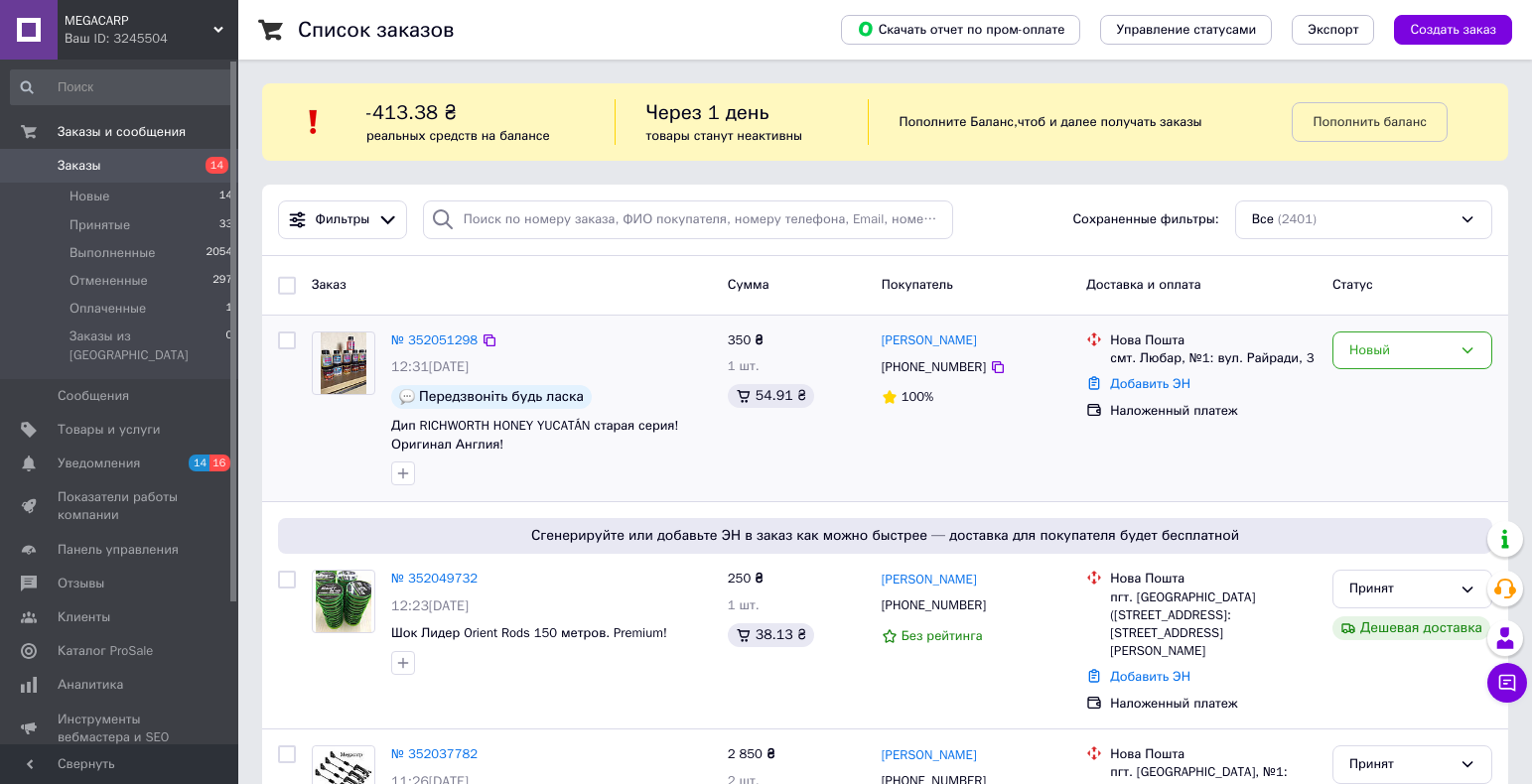 scroll, scrollTop: 0, scrollLeft: 0, axis: both 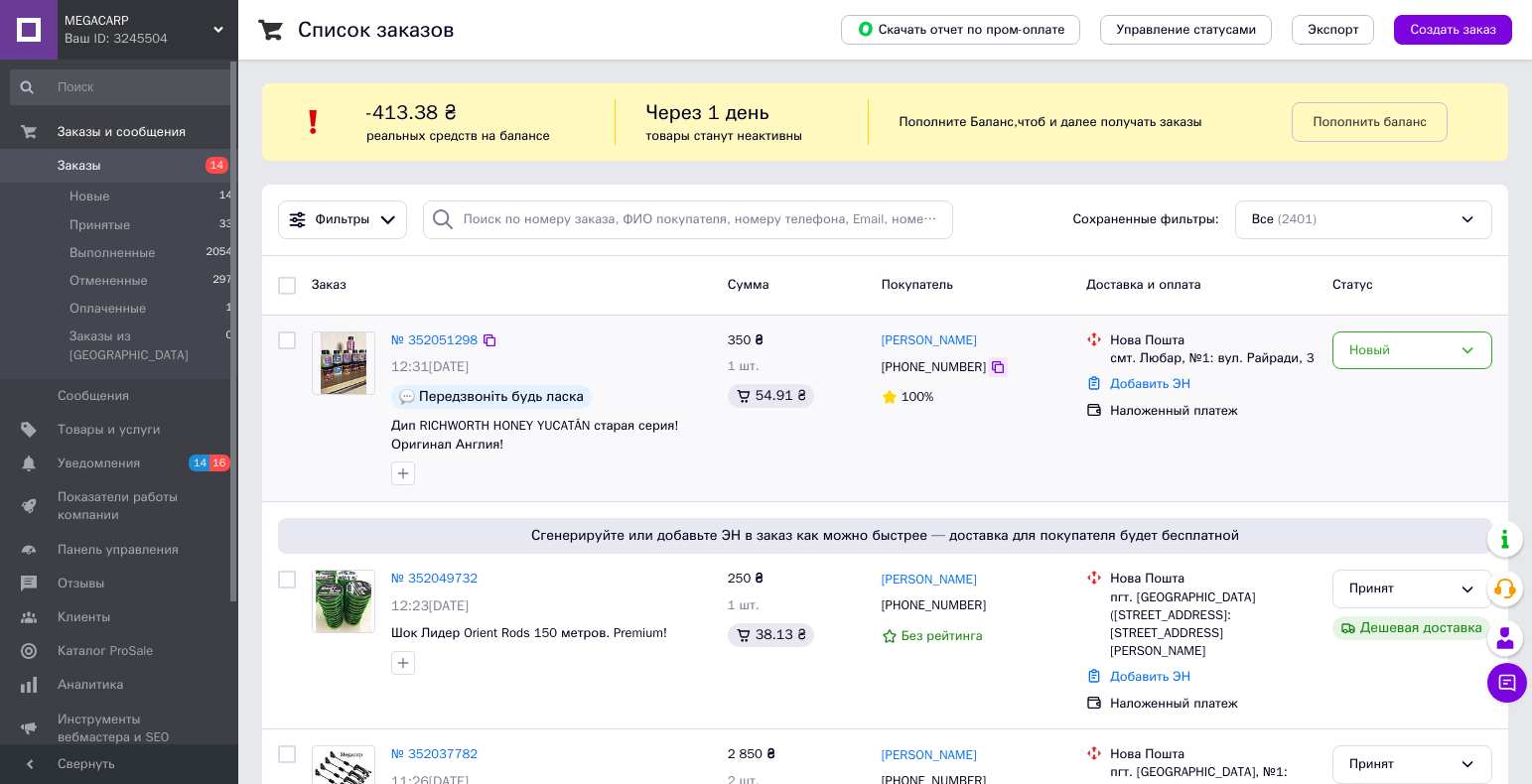 click 